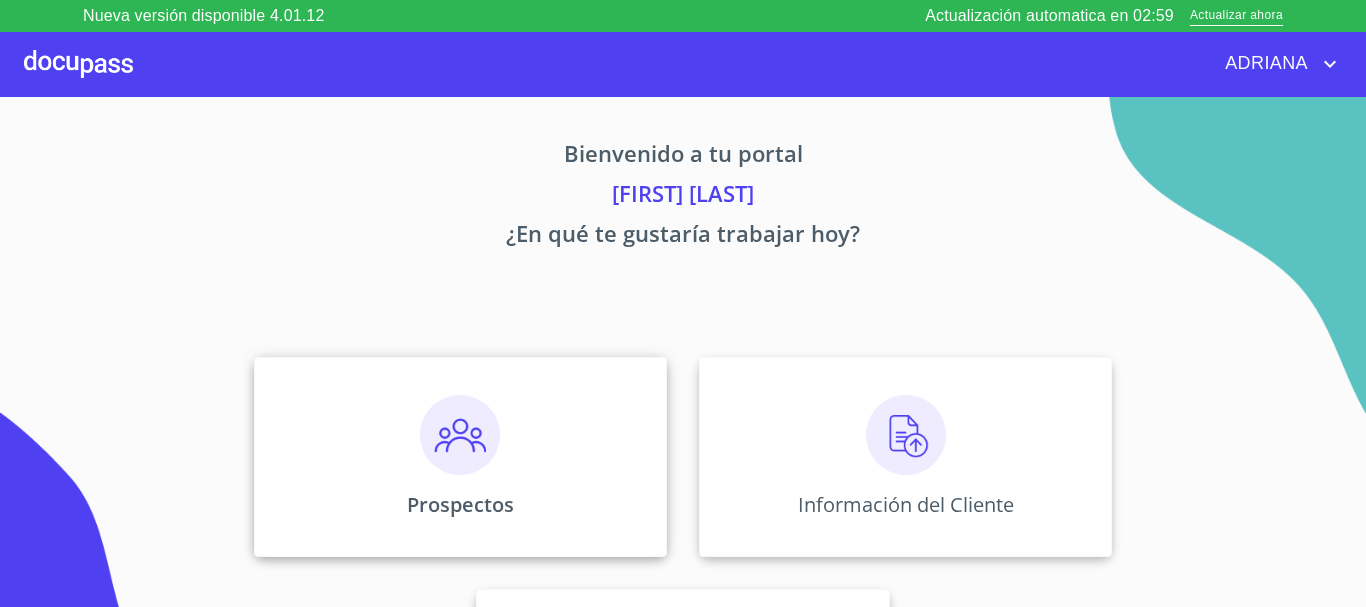 scroll, scrollTop: 0, scrollLeft: 0, axis: both 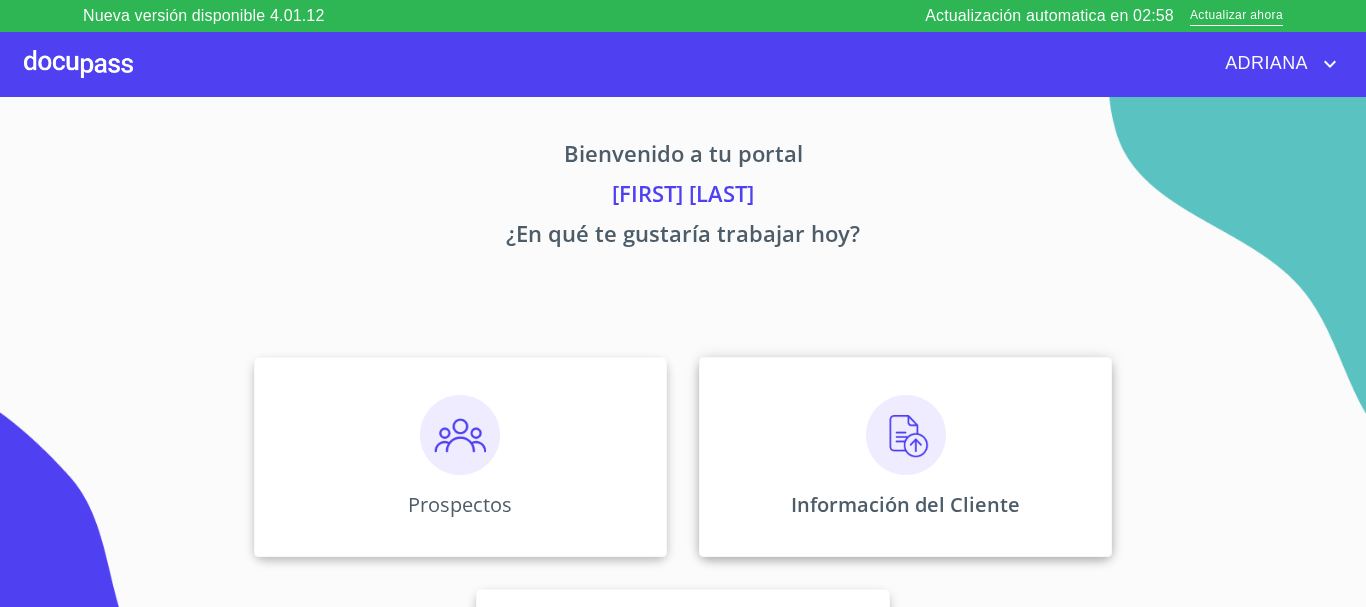 click at bounding box center (906, 435) 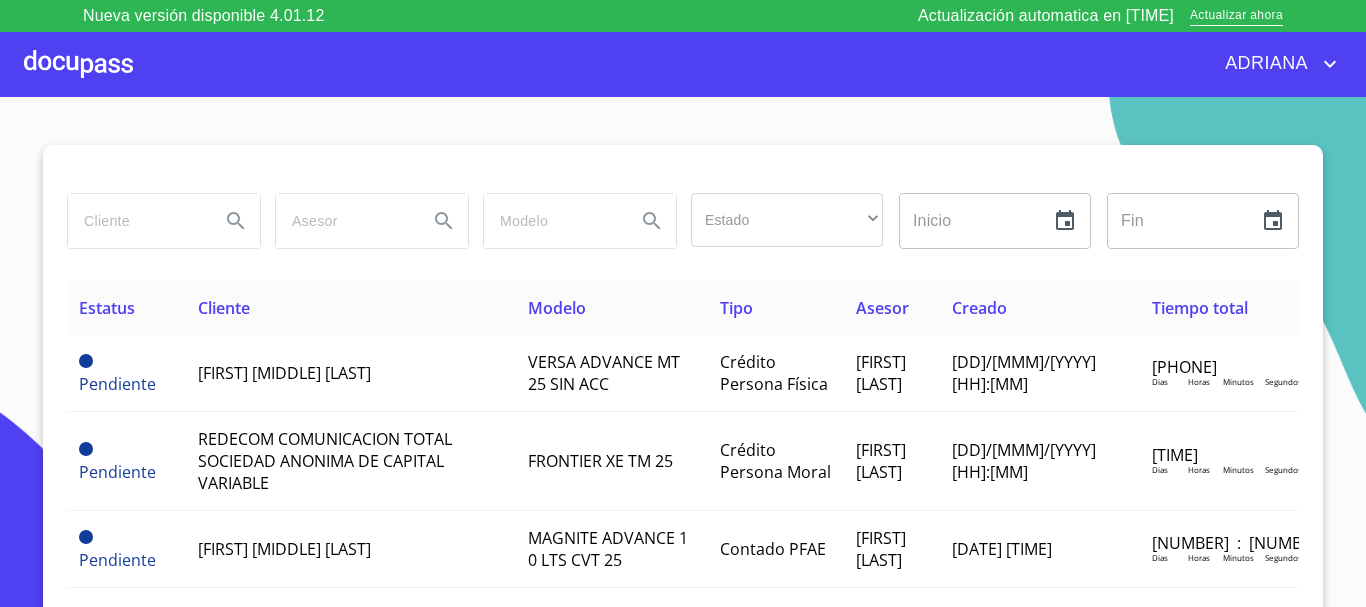 click at bounding box center (136, 221) 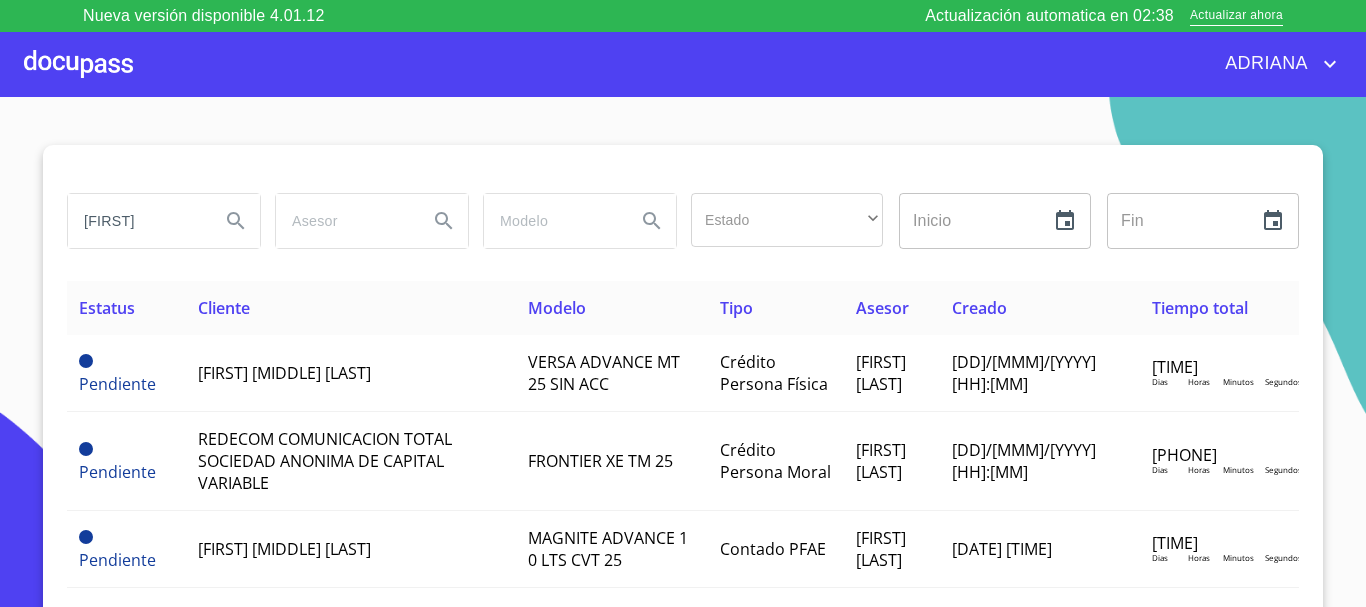 scroll, scrollTop: 0, scrollLeft: 3, axis: horizontal 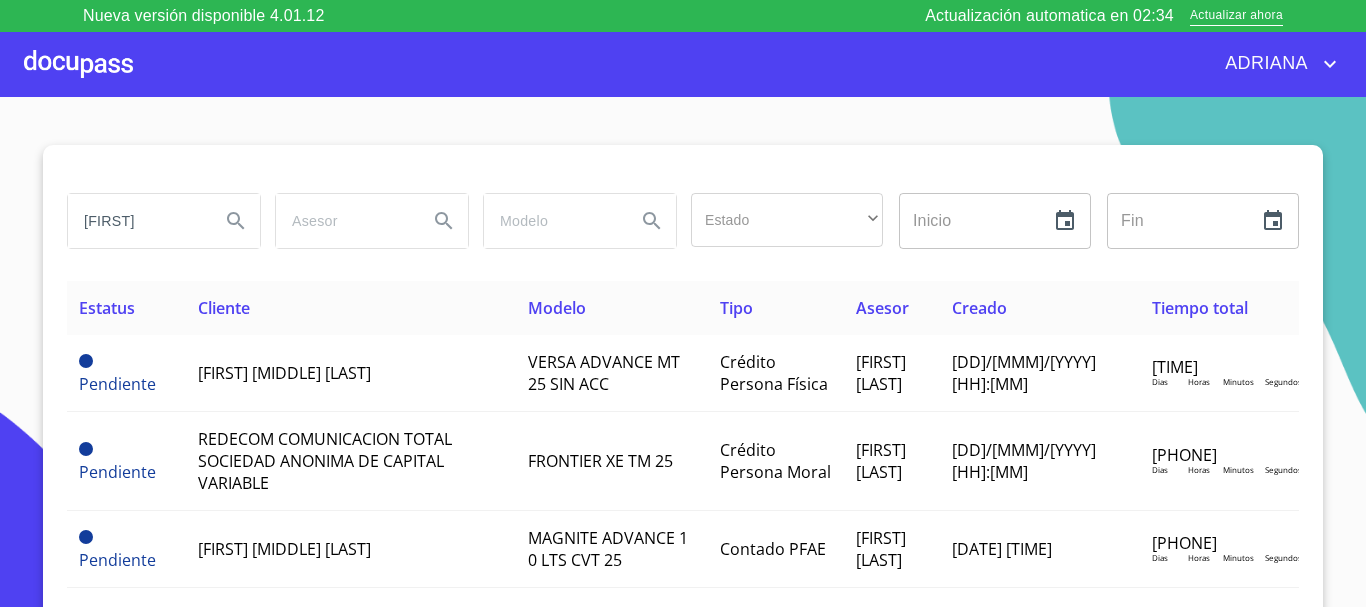 click on "[FIRST]" at bounding box center (136, 221) 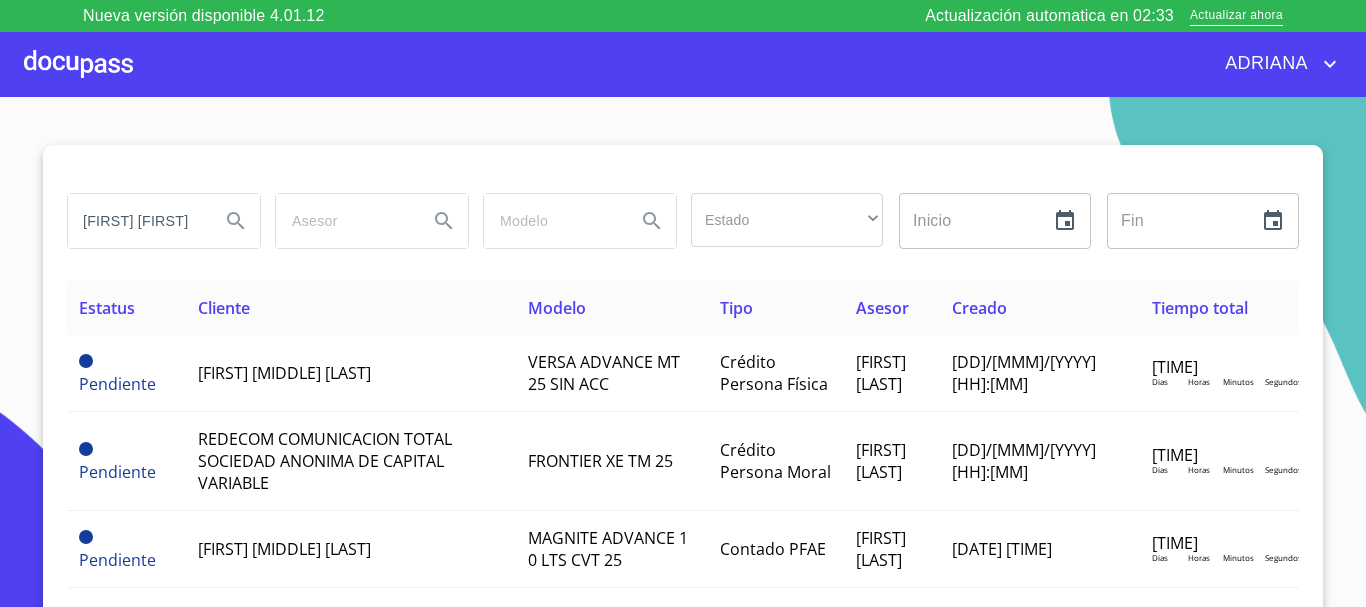 type on "[FIRST] [FIRST]" 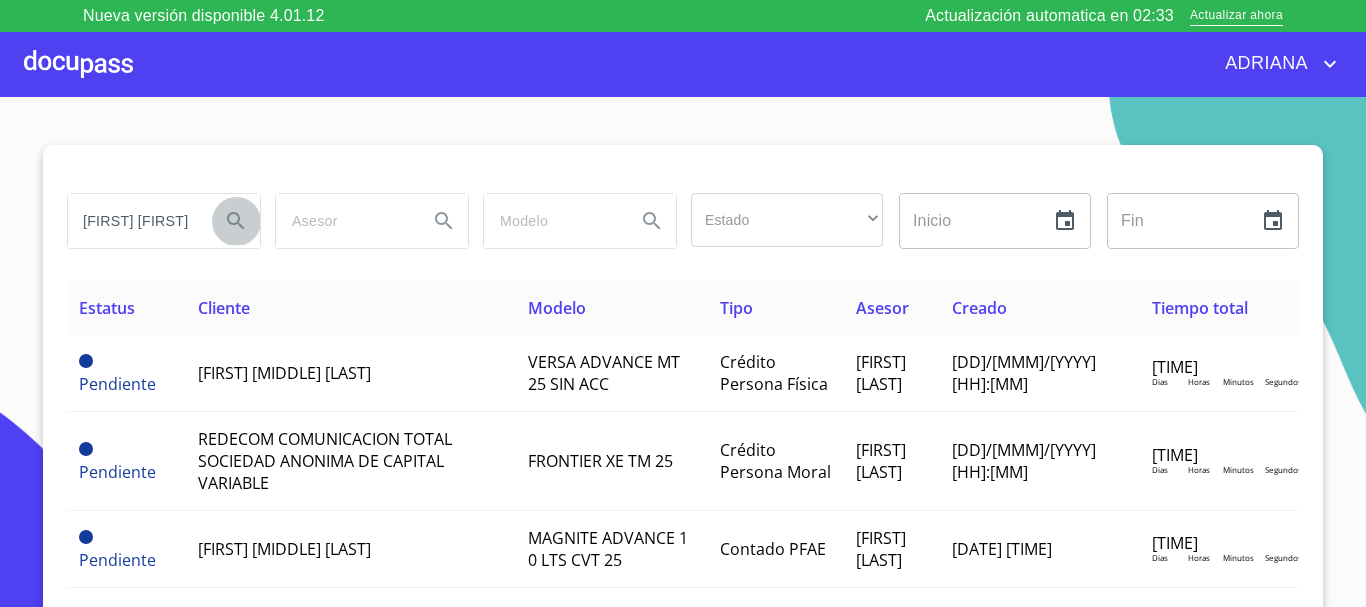 scroll, scrollTop: 0, scrollLeft: 0, axis: both 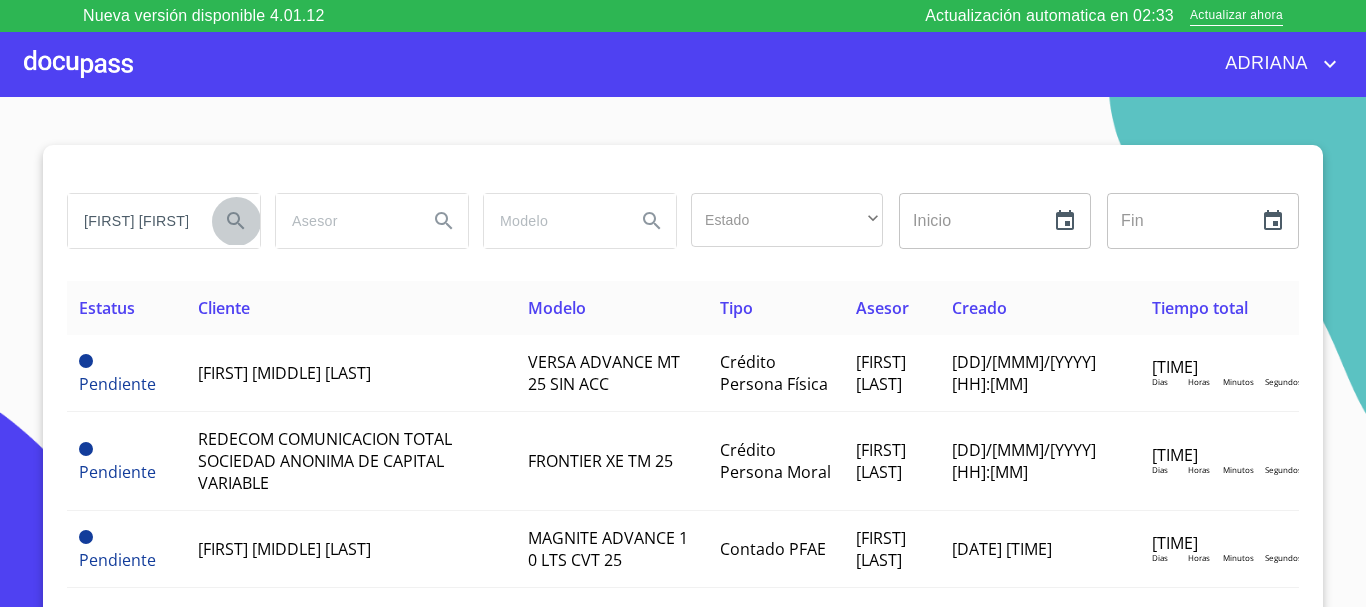 click 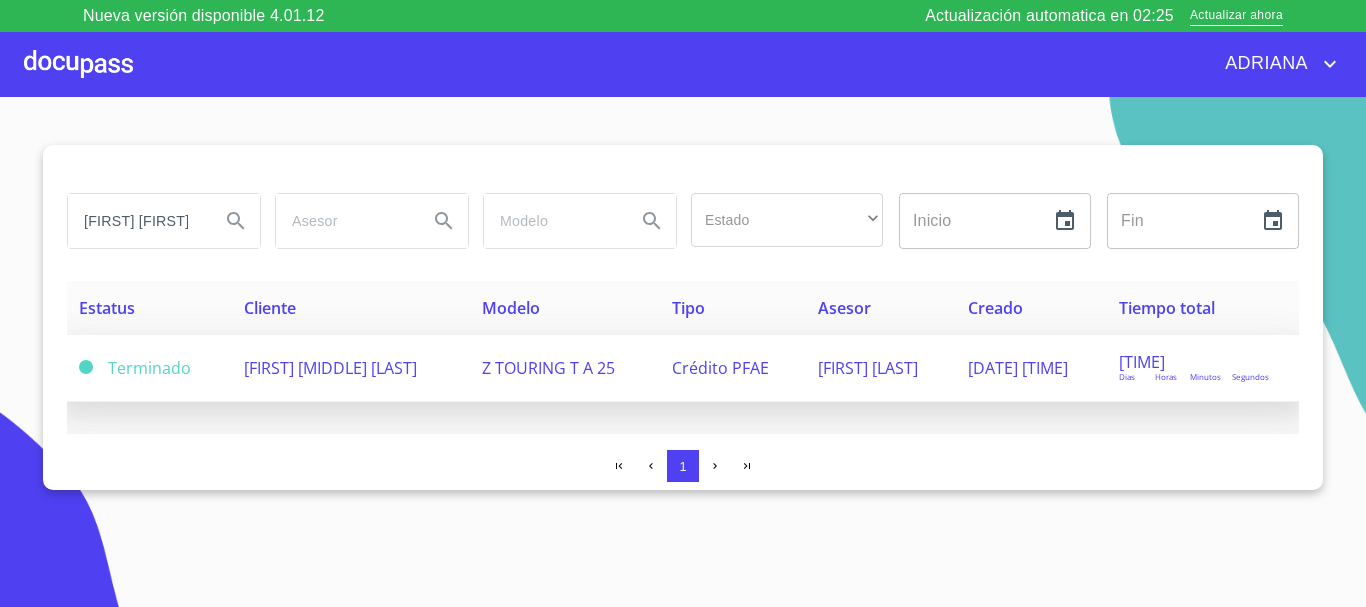 click on "[FIRST] [MIDDLE] [LAST]" at bounding box center [351, 368] 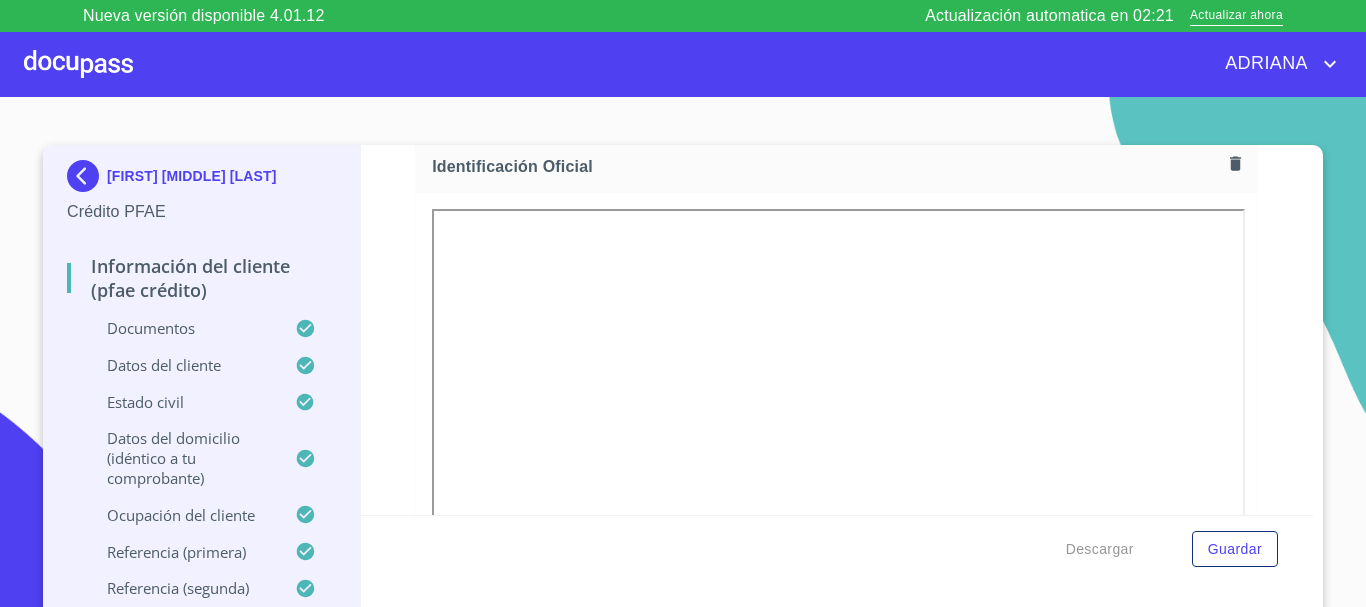 scroll, scrollTop: 500, scrollLeft: 0, axis: vertical 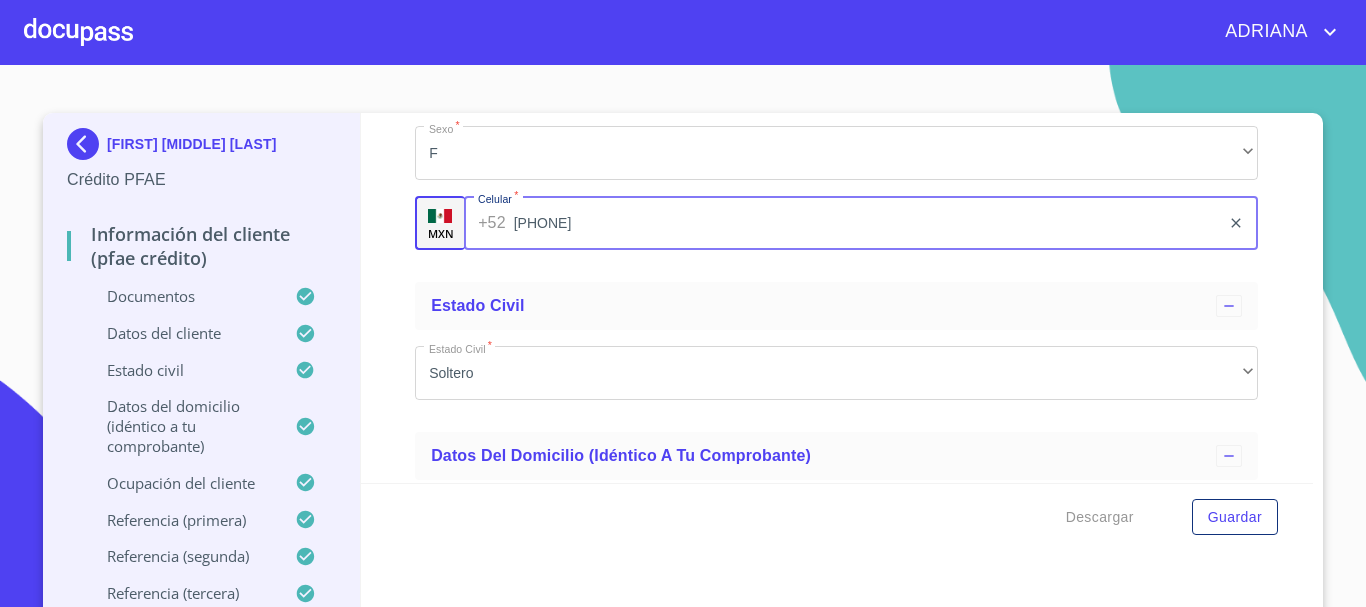 drag, startPoint x: 474, startPoint y: 246, endPoint x: 603, endPoint y: 253, distance: 129.18979 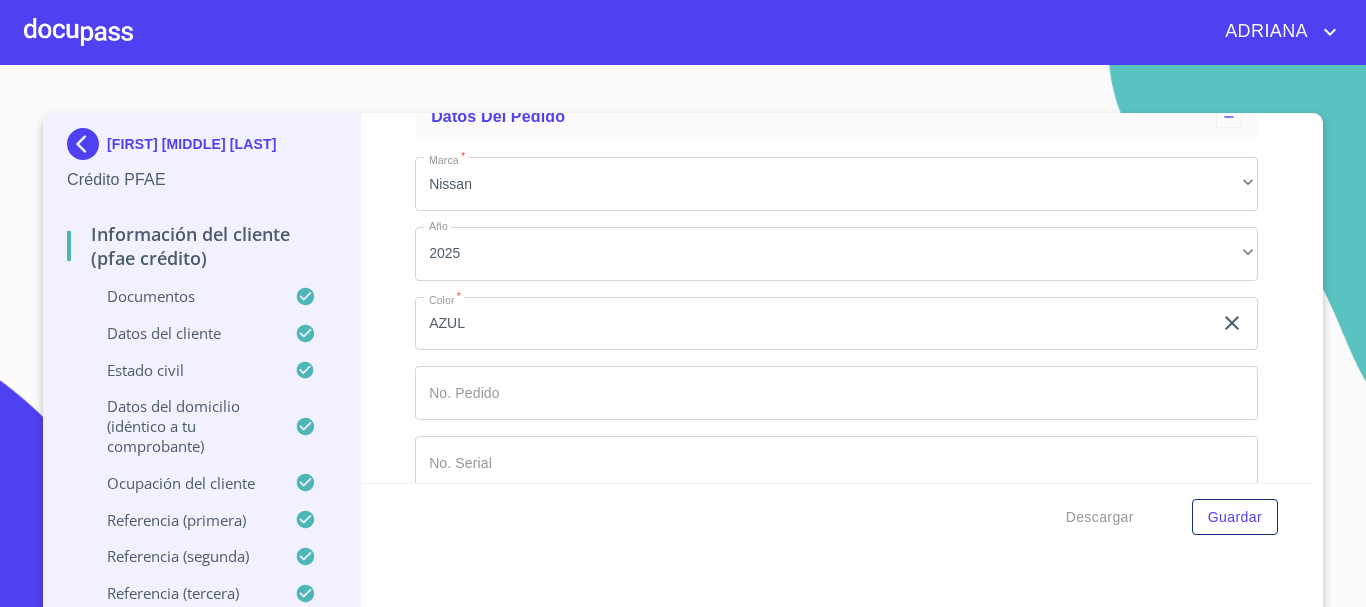 scroll, scrollTop: 11654, scrollLeft: 0, axis: vertical 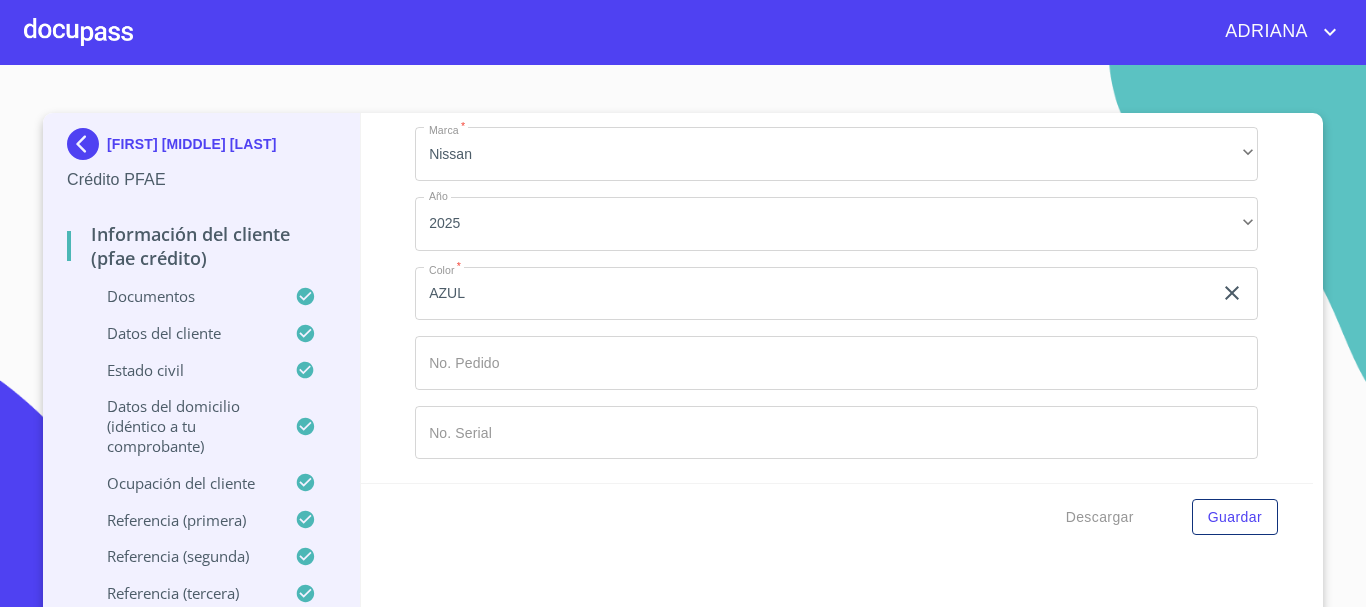 click on "[FIRST] [MIDDLE] [LAST]" at bounding box center [191, 144] 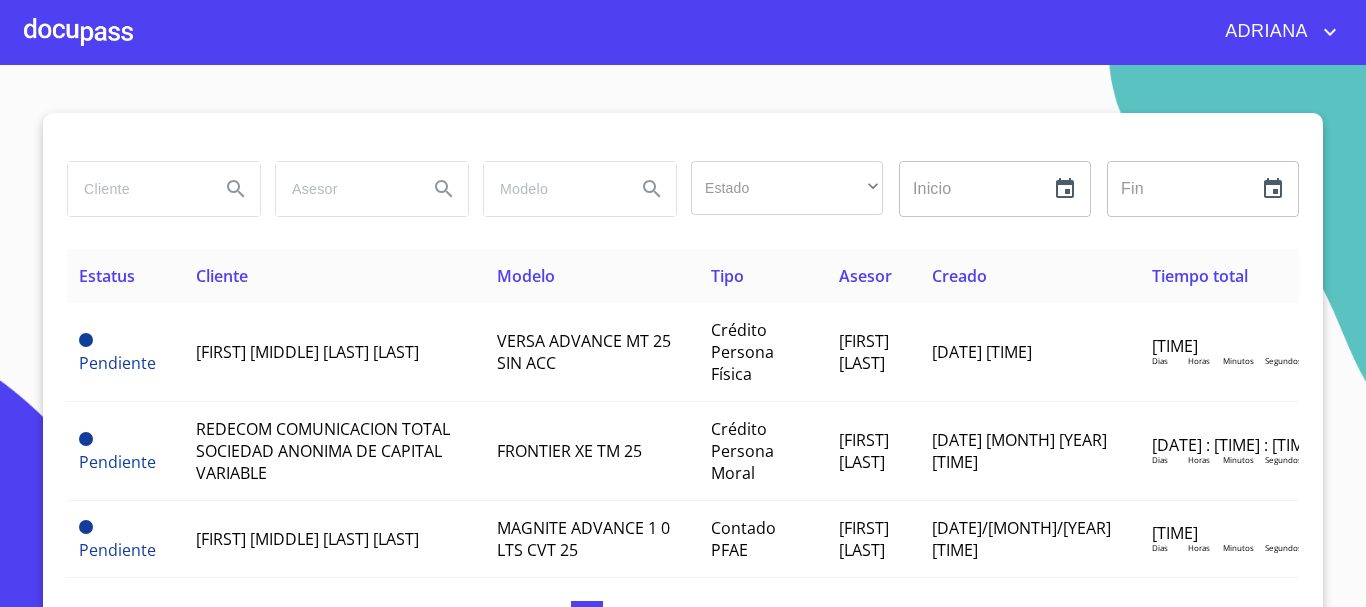 click at bounding box center (136, 189) 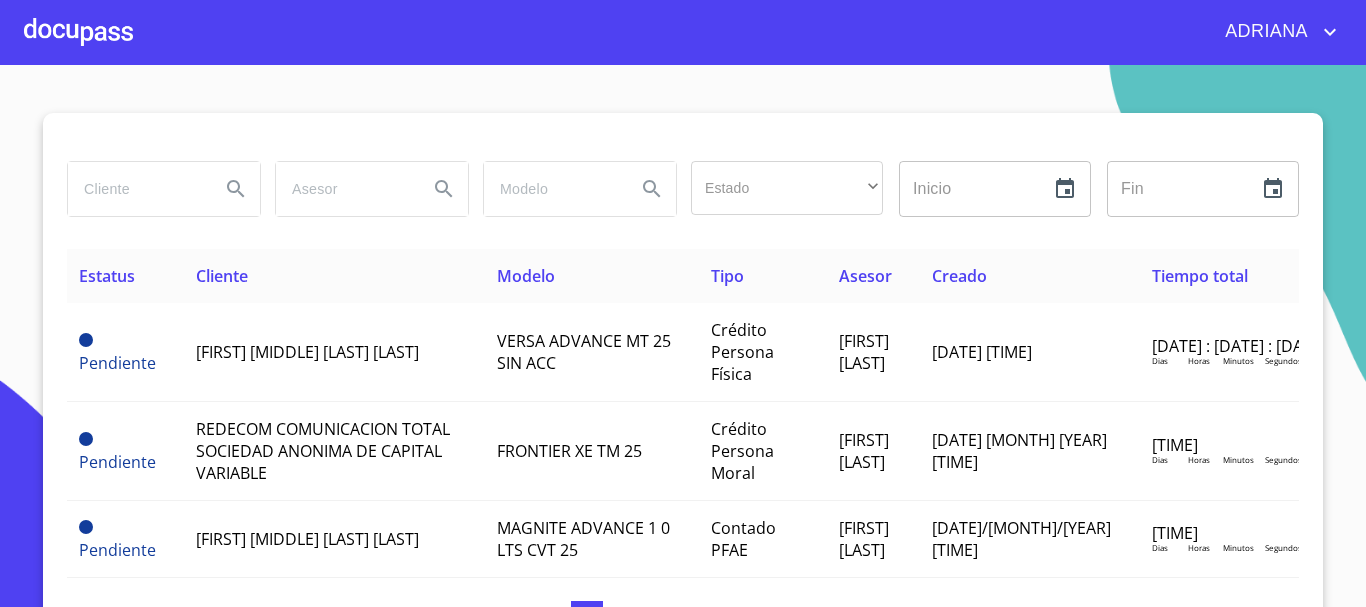 click at bounding box center [136, 189] 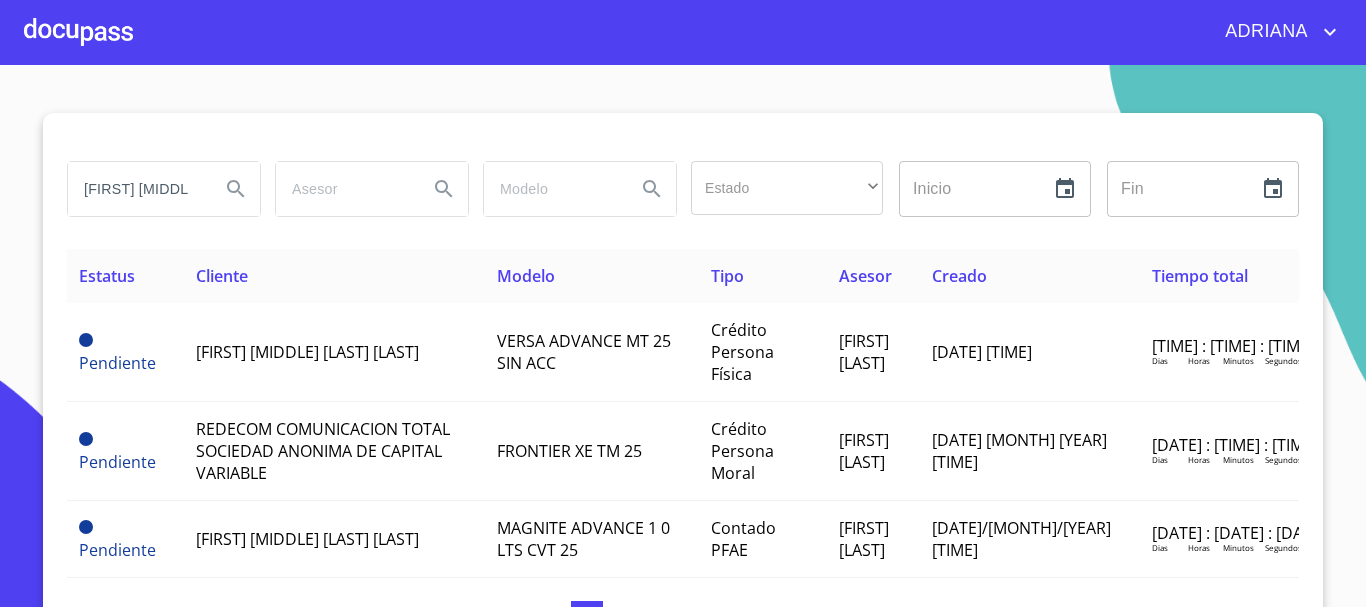 scroll, scrollTop: 0, scrollLeft: 7, axis: horizontal 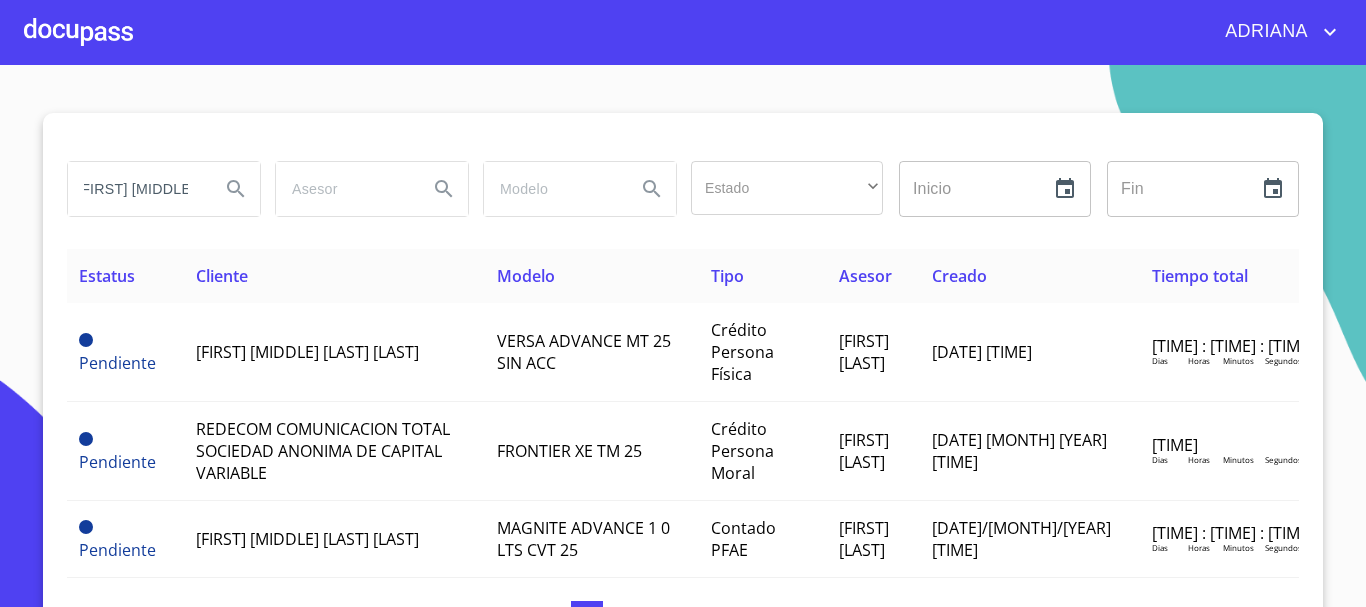 type on "[FIRST] [MIDDLE]" 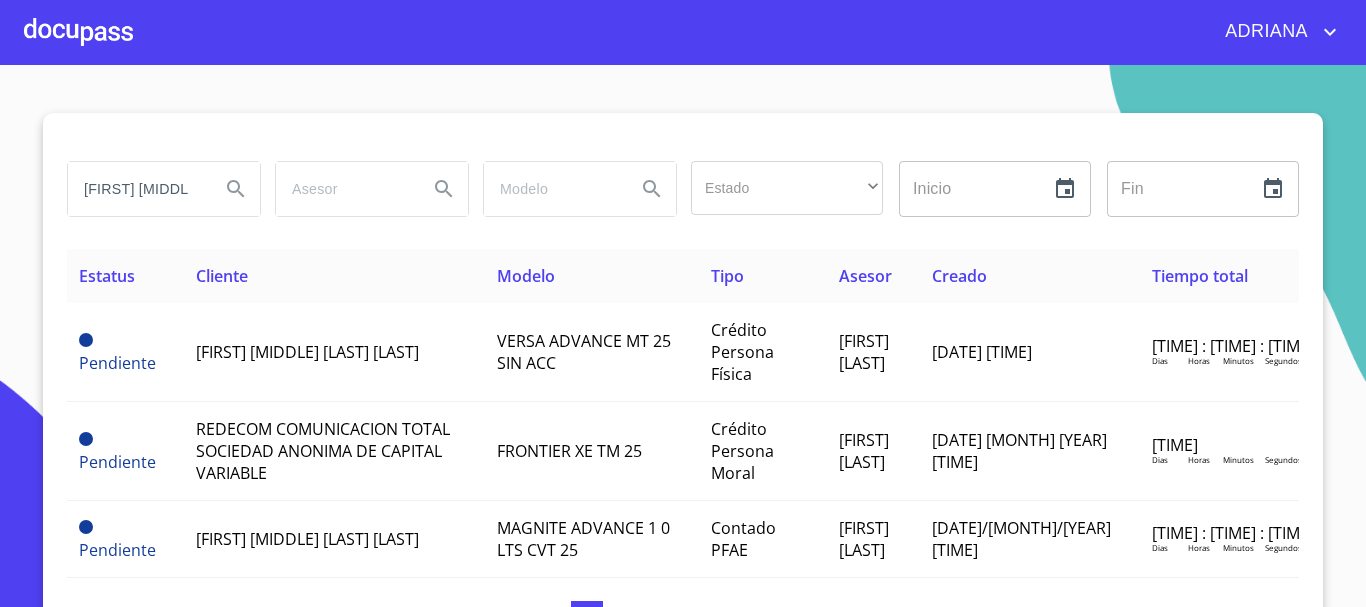click 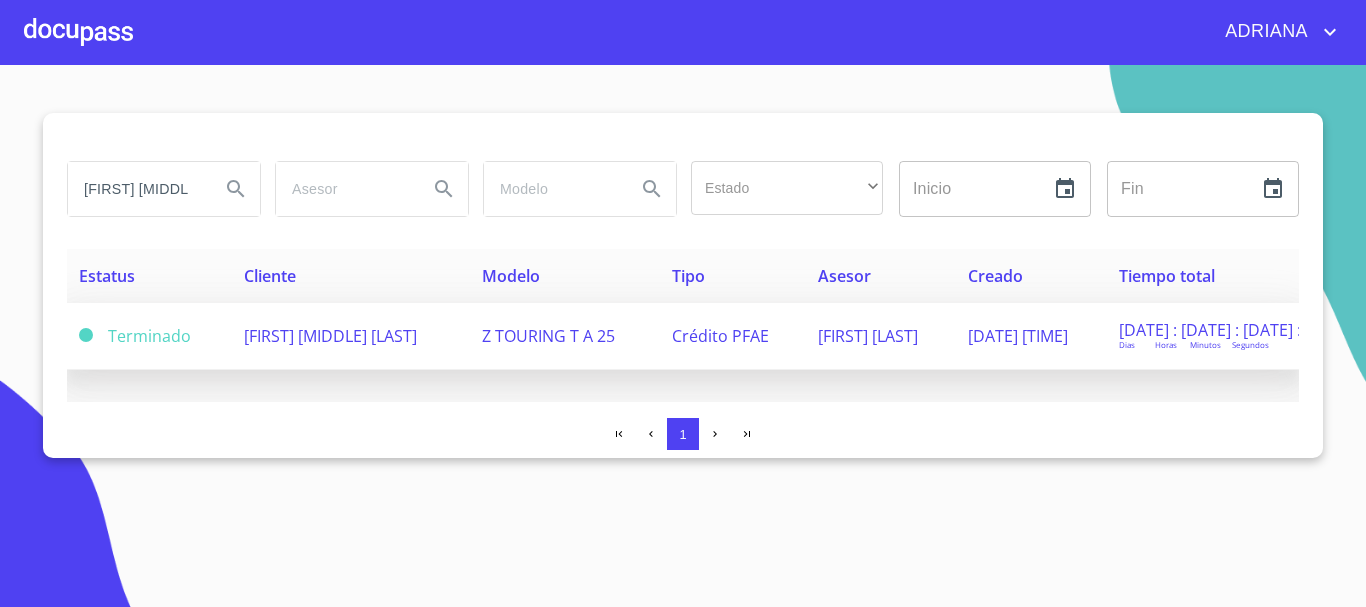 click on "[FIRST] [MIDDLE] [LAST]" at bounding box center (351, 336) 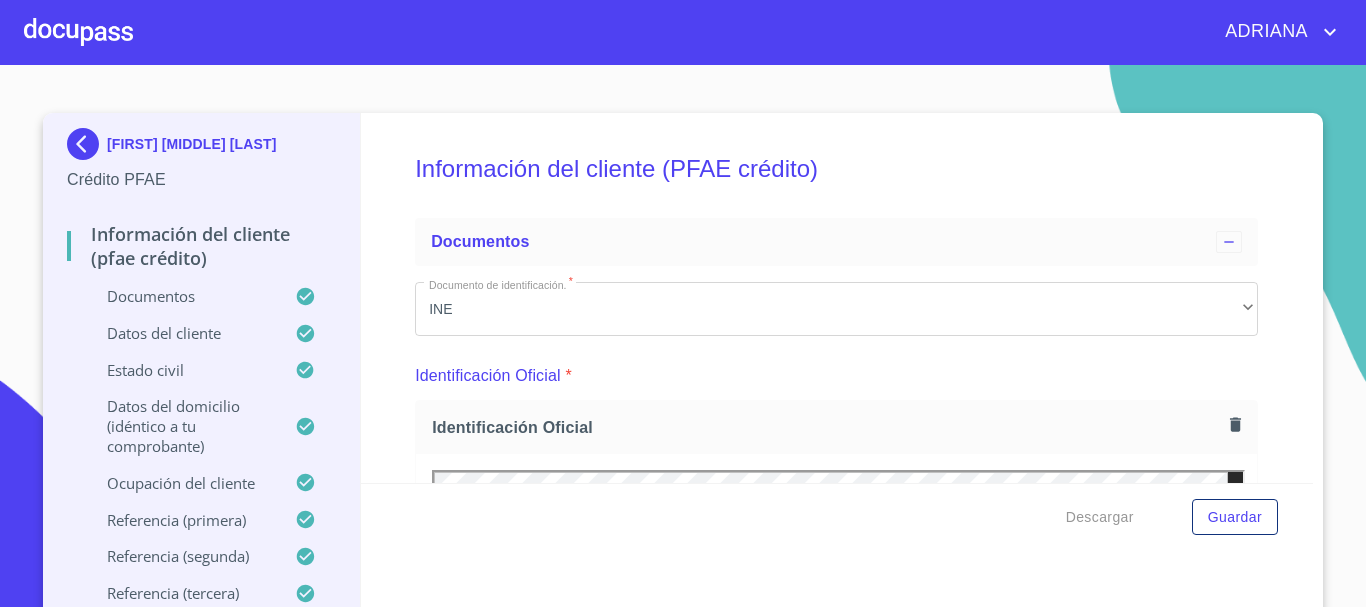 scroll, scrollTop: 0, scrollLeft: 0, axis: both 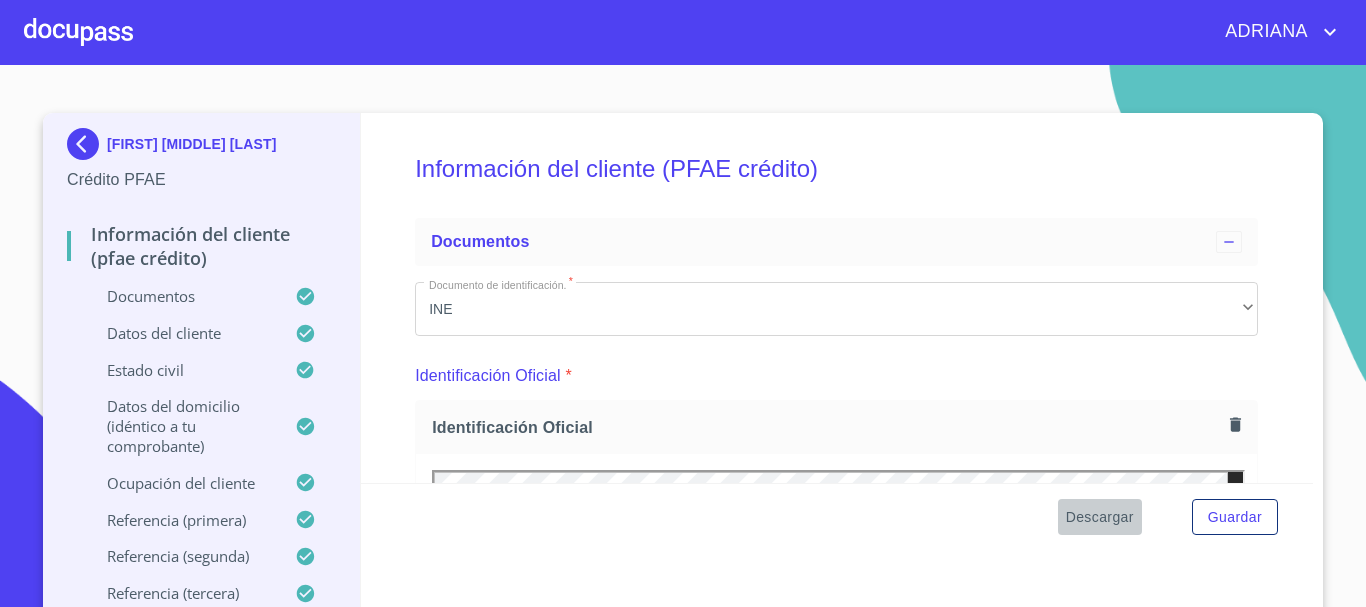 click on "Descargar" at bounding box center (1100, 517) 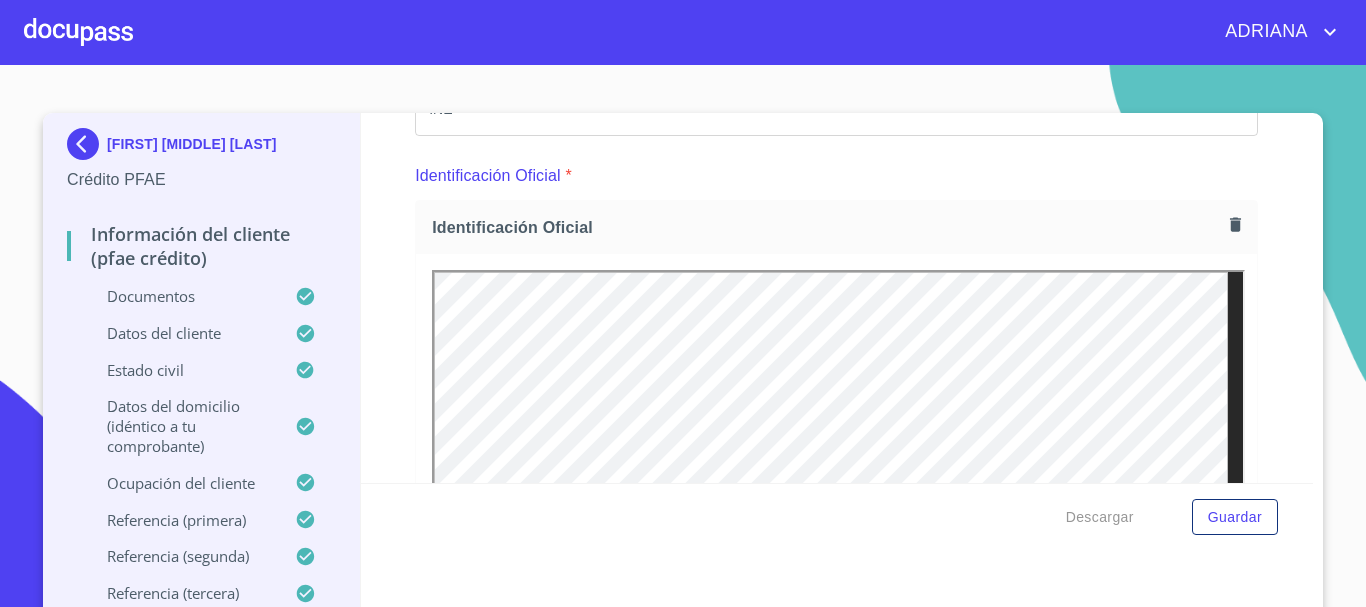 scroll, scrollTop: 400, scrollLeft: 0, axis: vertical 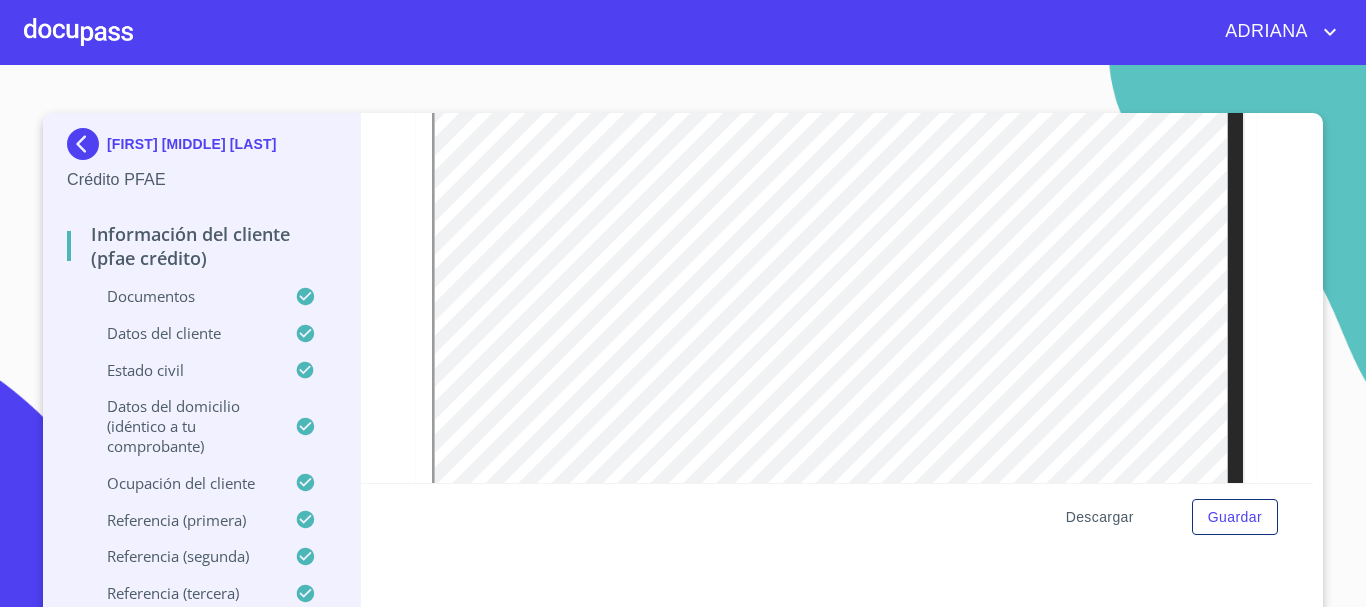 click on "Descargar" at bounding box center [1100, 517] 